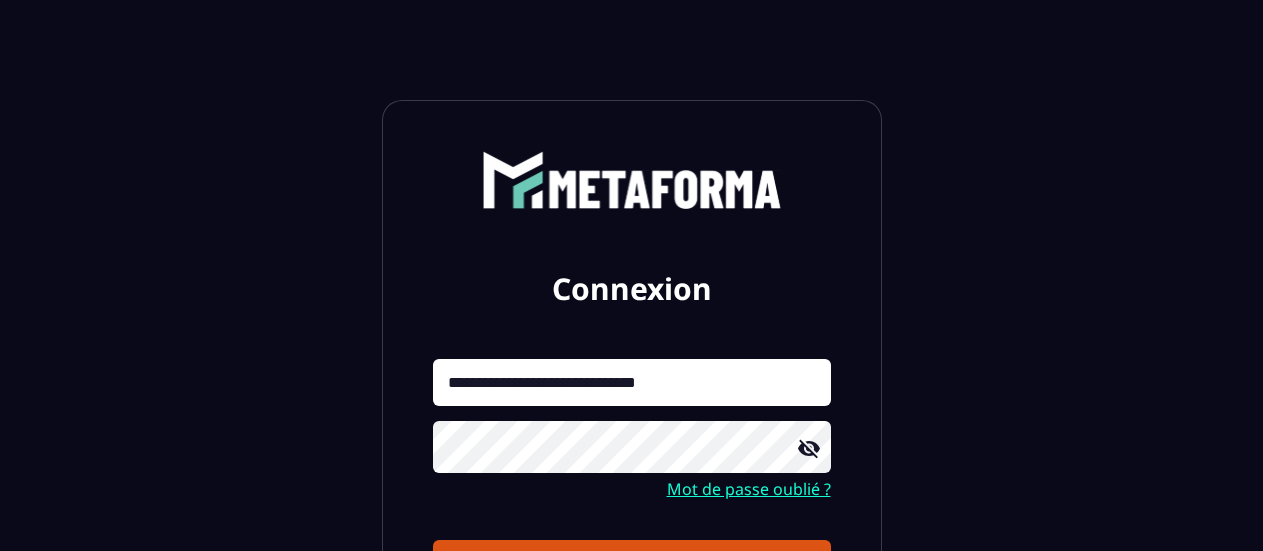 scroll, scrollTop: 106, scrollLeft: 0, axis: vertical 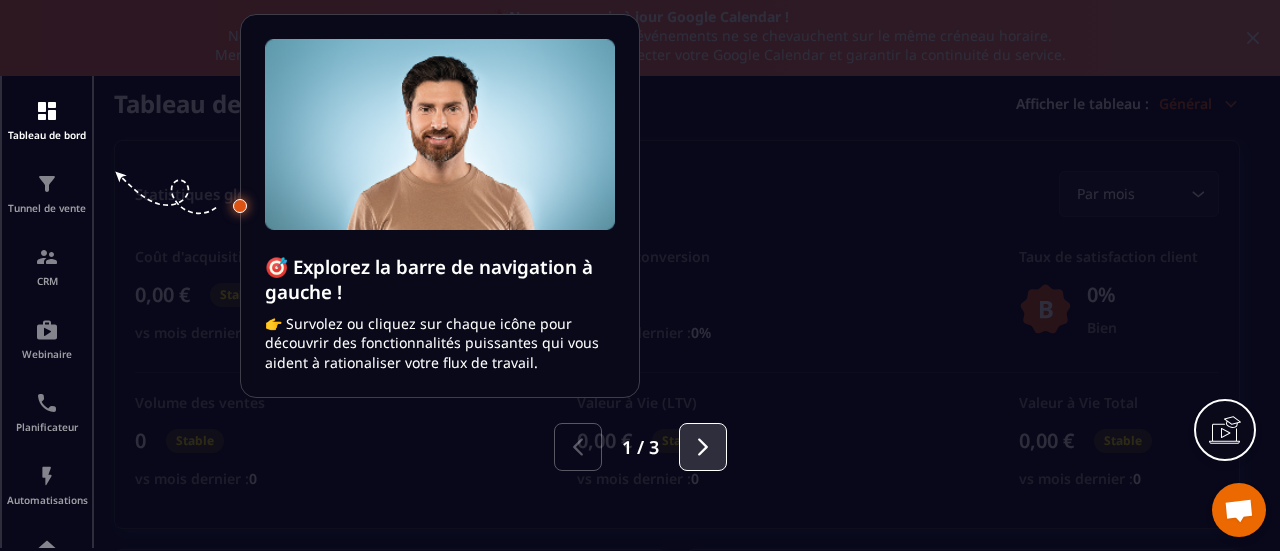 click at bounding box center (703, 447) 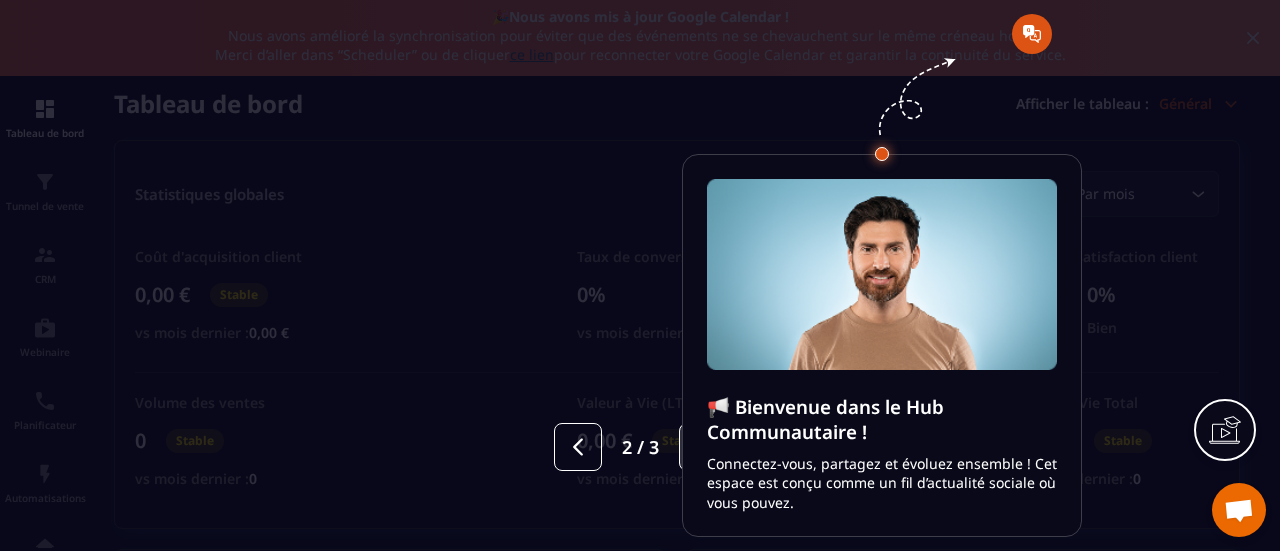 click at bounding box center [703, 447] 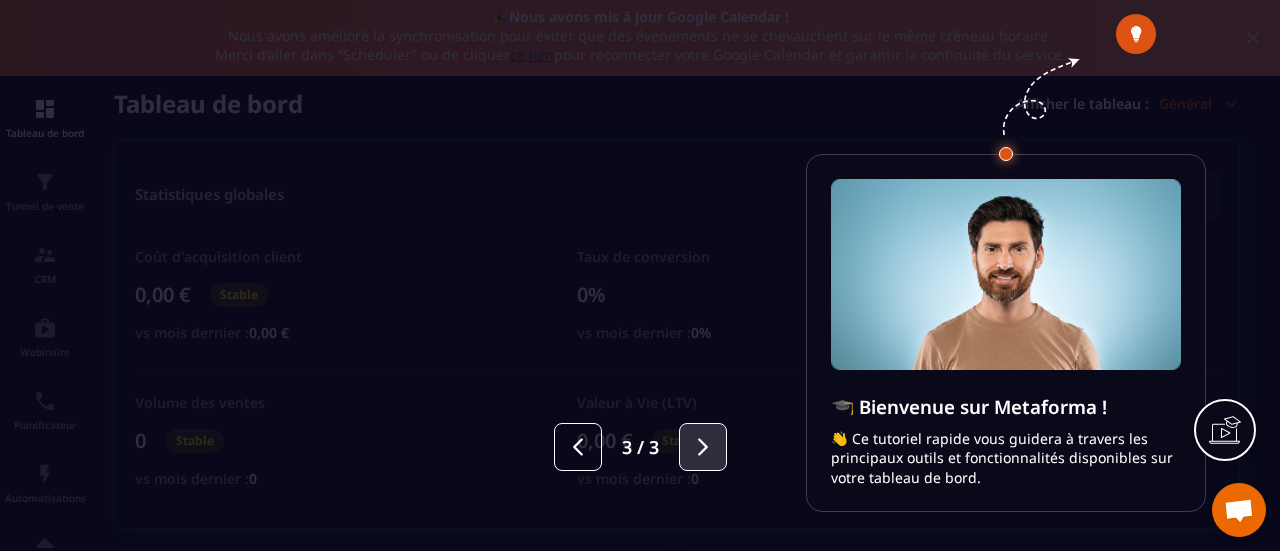 click at bounding box center (703, 447) 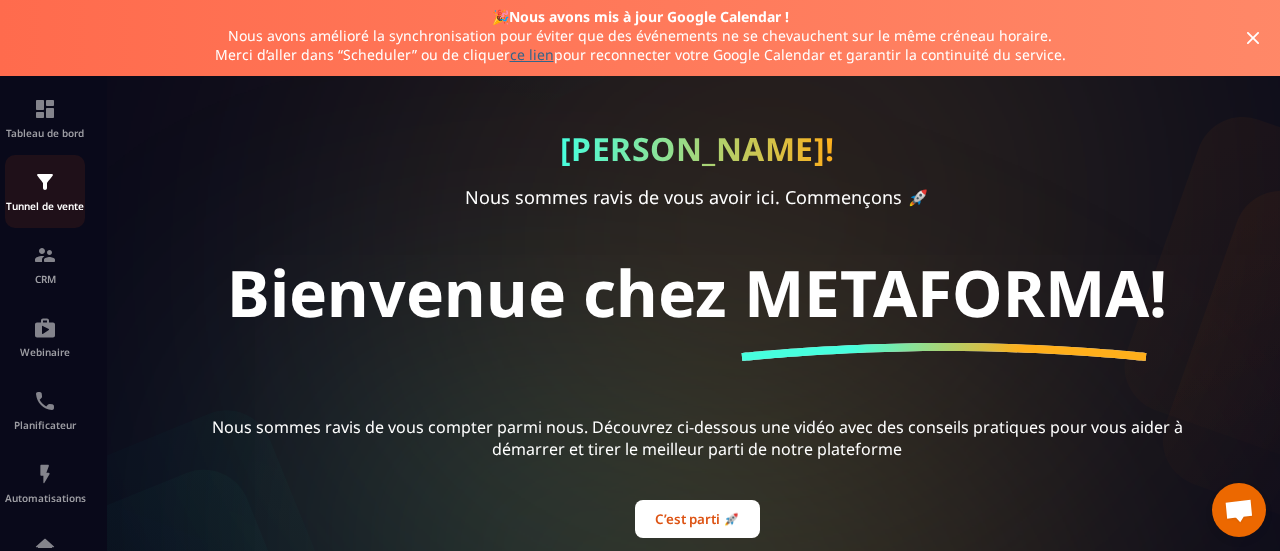 click at bounding box center (45, 182) 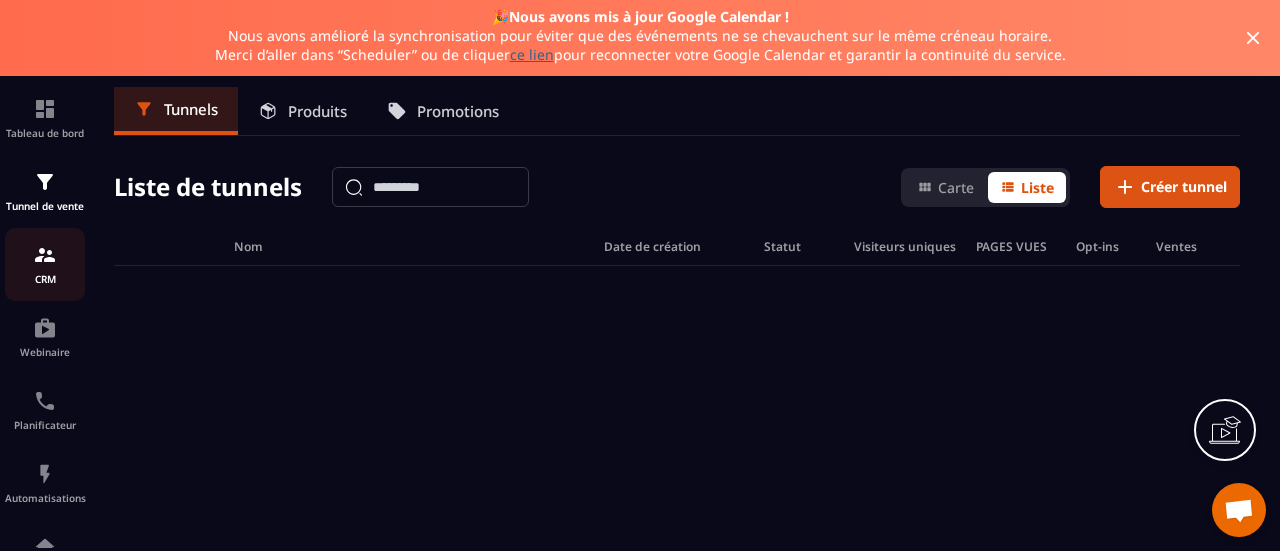 click at bounding box center [45, 255] 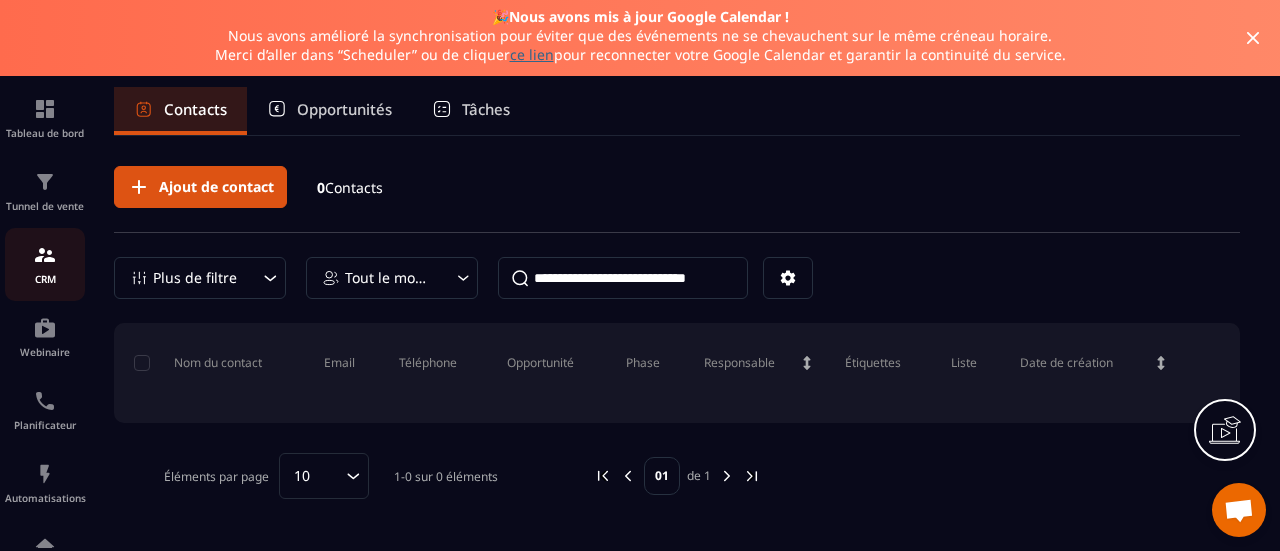 click on "CRM" at bounding box center (45, 279) 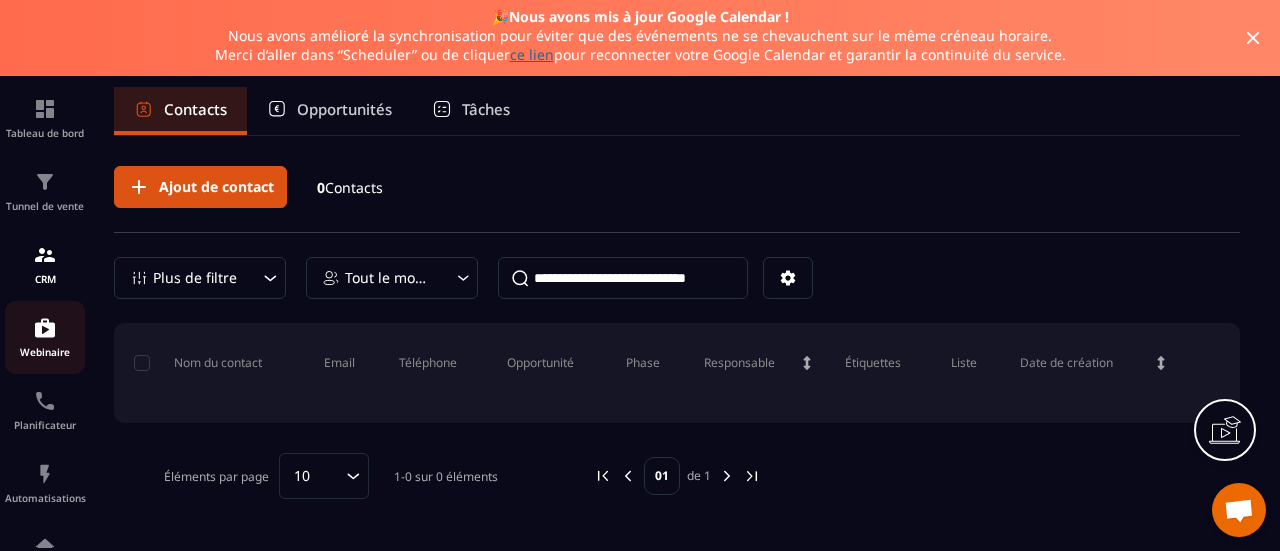 click at bounding box center (45, 328) 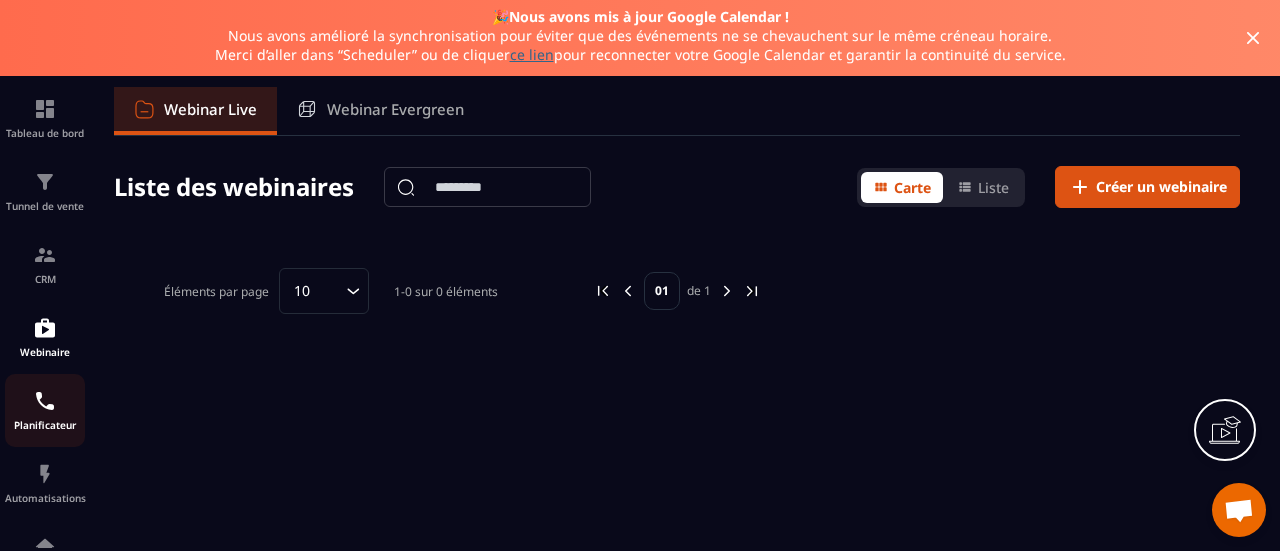 click on "Planificateur" at bounding box center [45, 425] 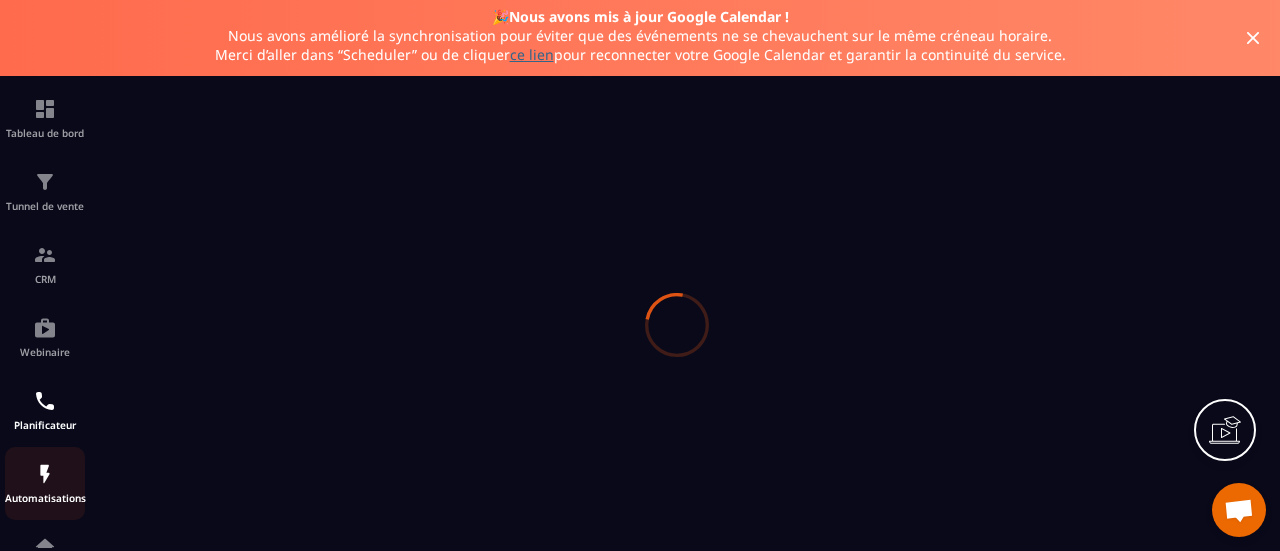 scroll, scrollTop: 0, scrollLeft: 0, axis: both 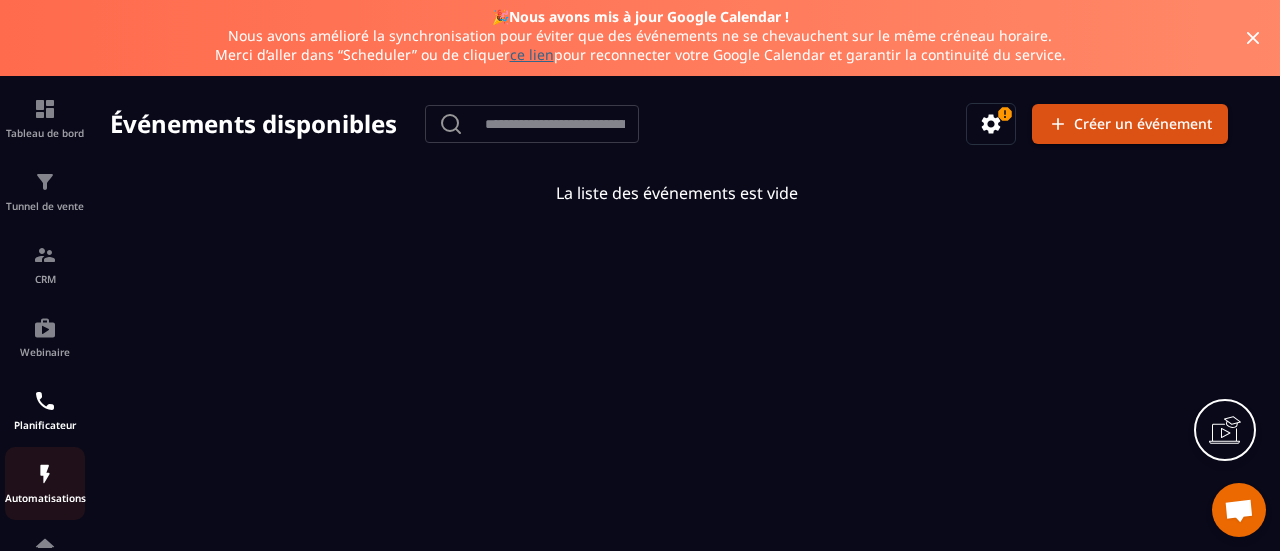 click at bounding box center [45, 474] 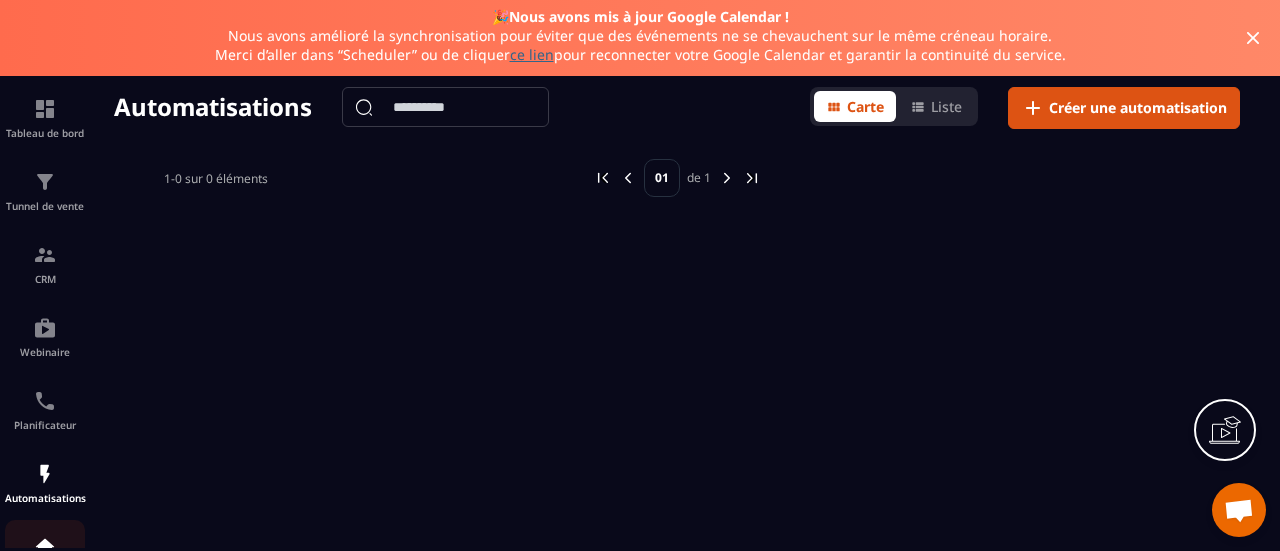 click at bounding box center [45, 547] 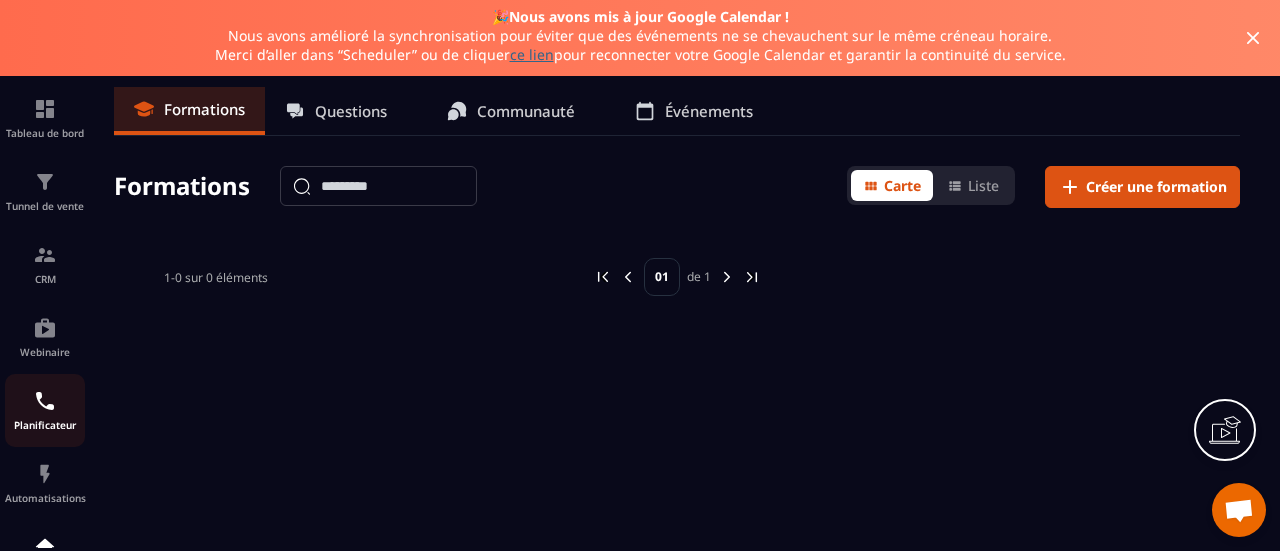 click at bounding box center (45, 401) 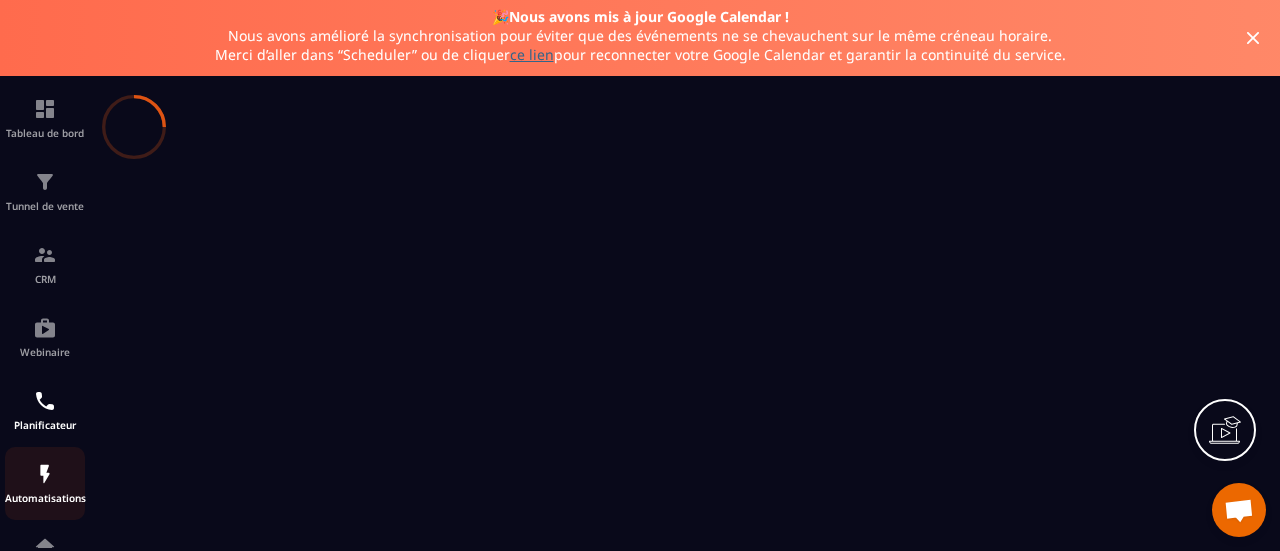 click at bounding box center [45, 474] 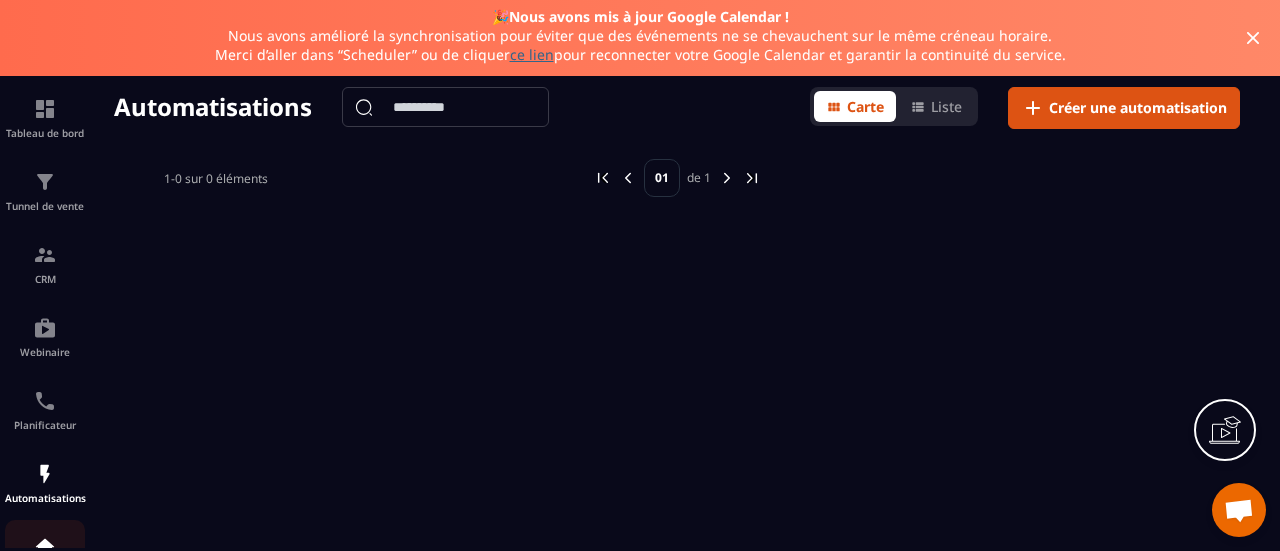 click on "Espace membre" at bounding box center [45, 556] 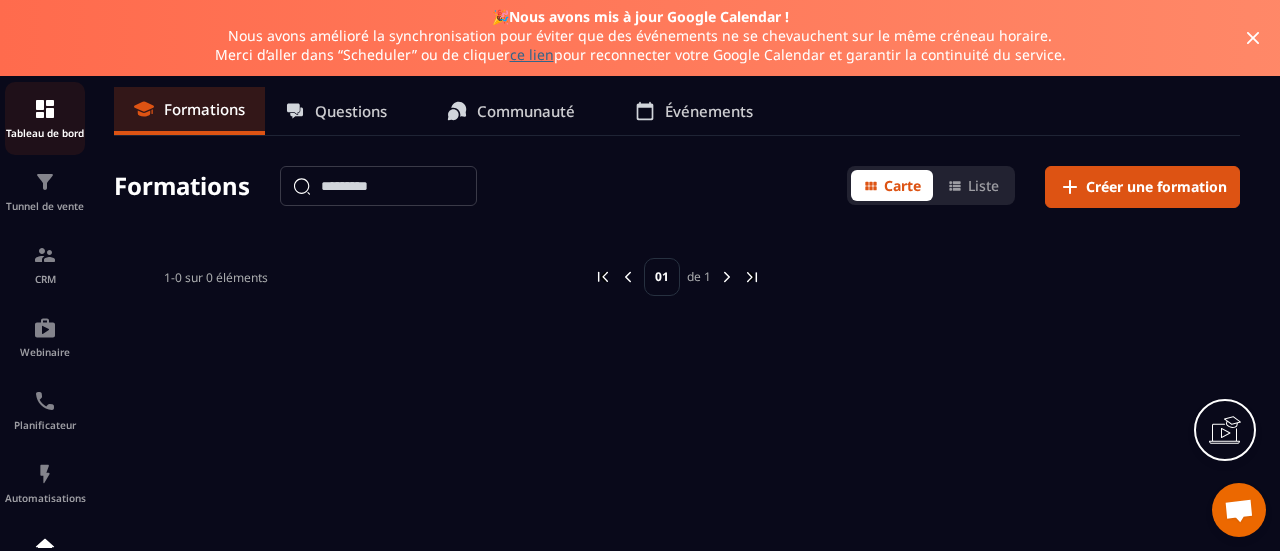 click on "Tableau de bord" at bounding box center (45, 133) 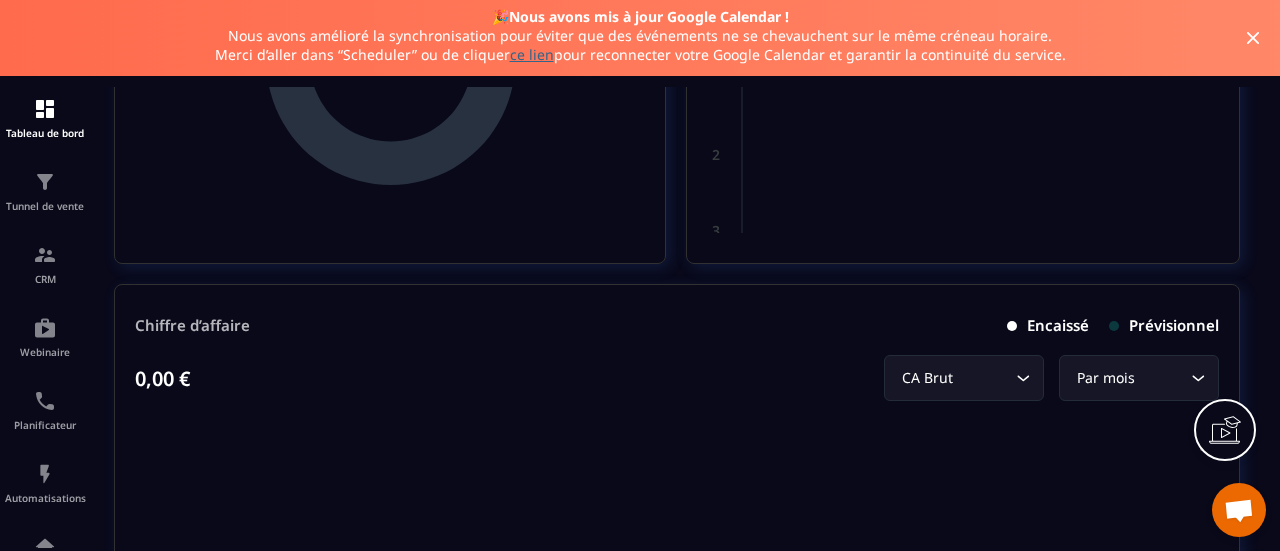 scroll, scrollTop: 767, scrollLeft: 0, axis: vertical 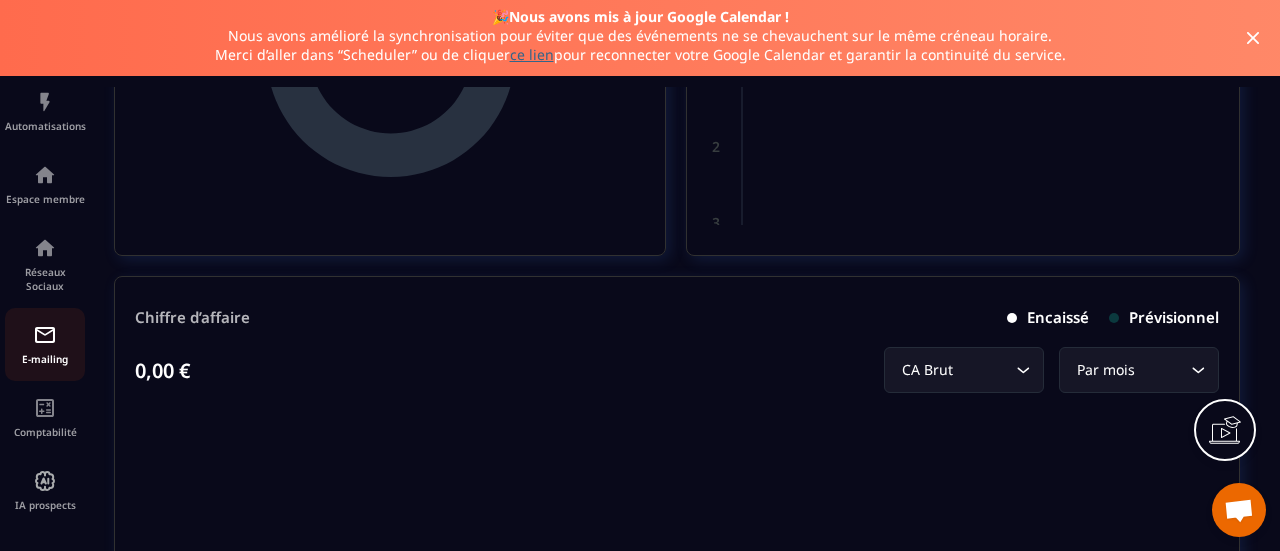 click at bounding box center [45, 335] 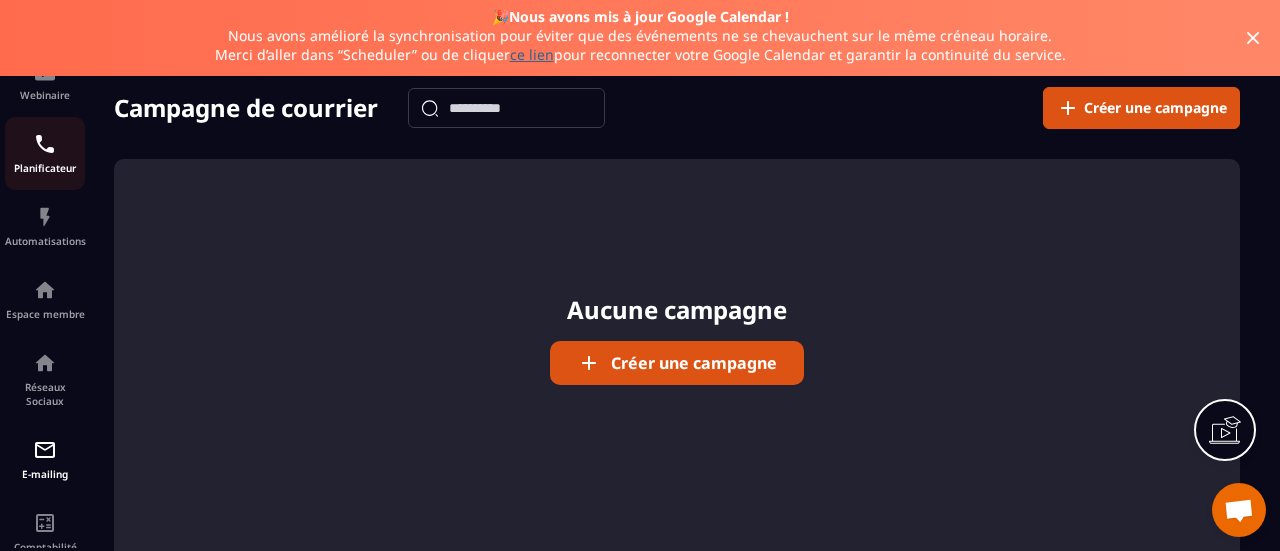 scroll, scrollTop: 372, scrollLeft: 0, axis: vertical 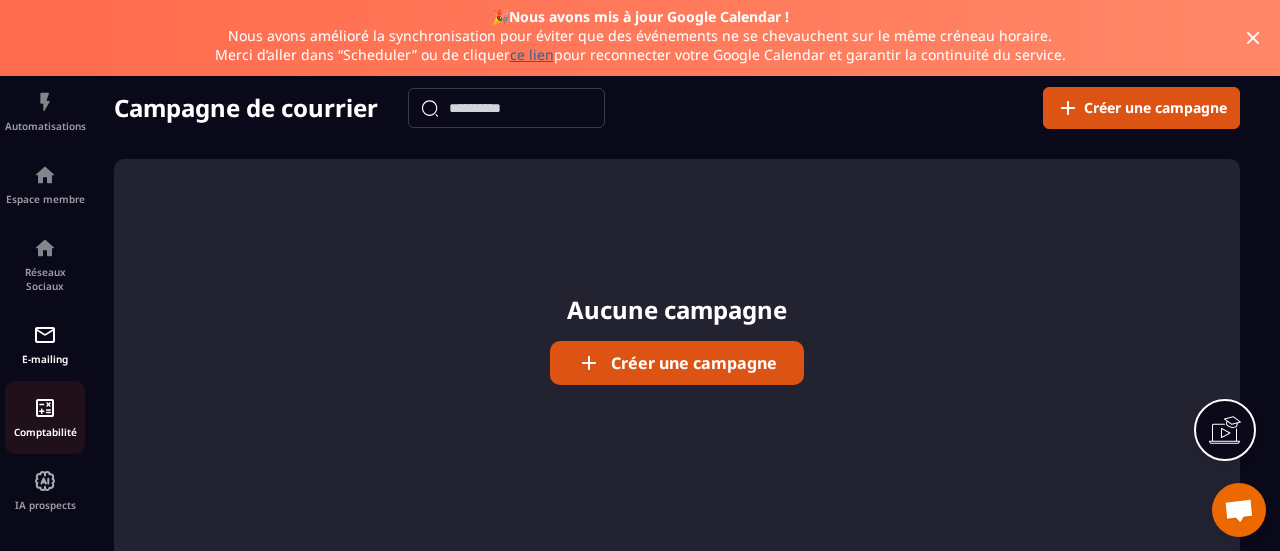 click on "Comptabilité" at bounding box center [45, 417] 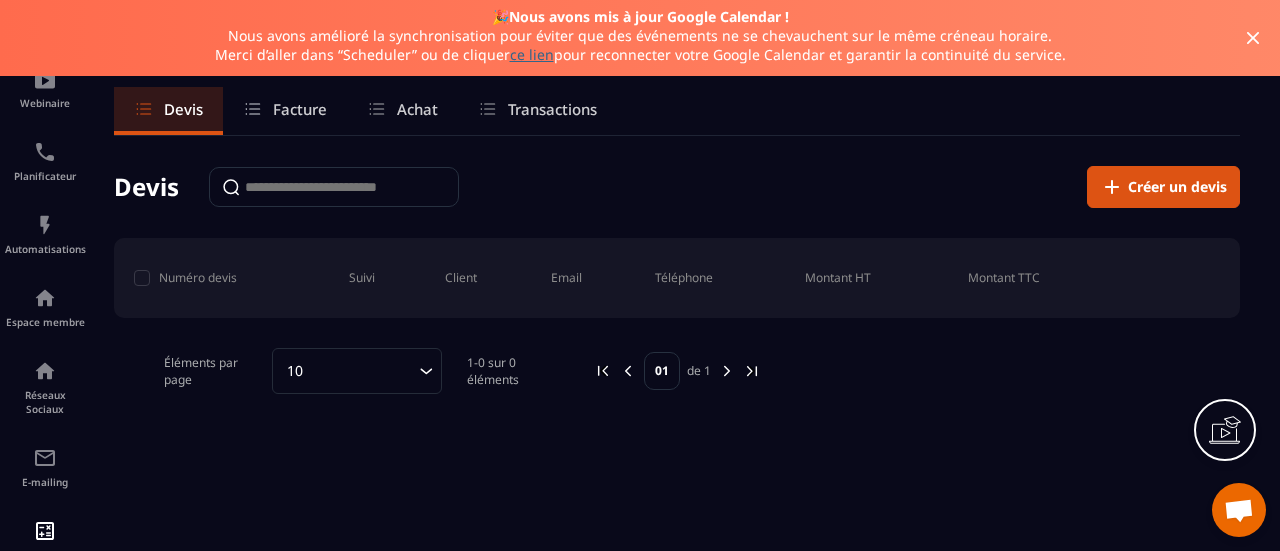 scroll, scrollTop: 372, scrollLeft: 0, axis: vertical 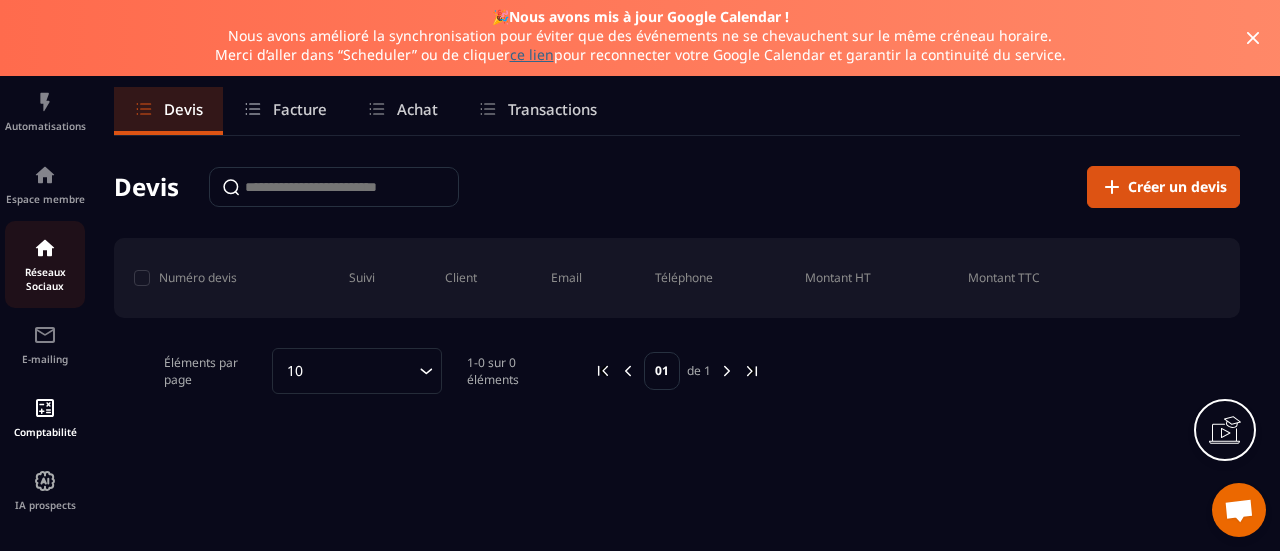 click on "Réseaux Sociaux" at bounding box center (45, 264) 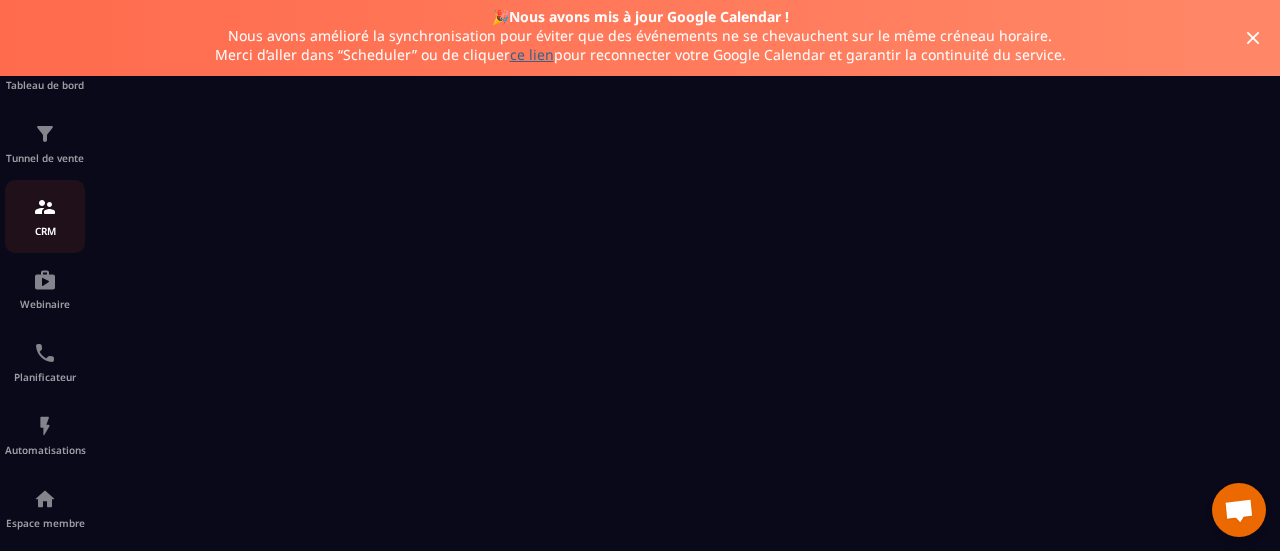 scroll, scrollTop: 0, scrollLeft: 0, axis: both 